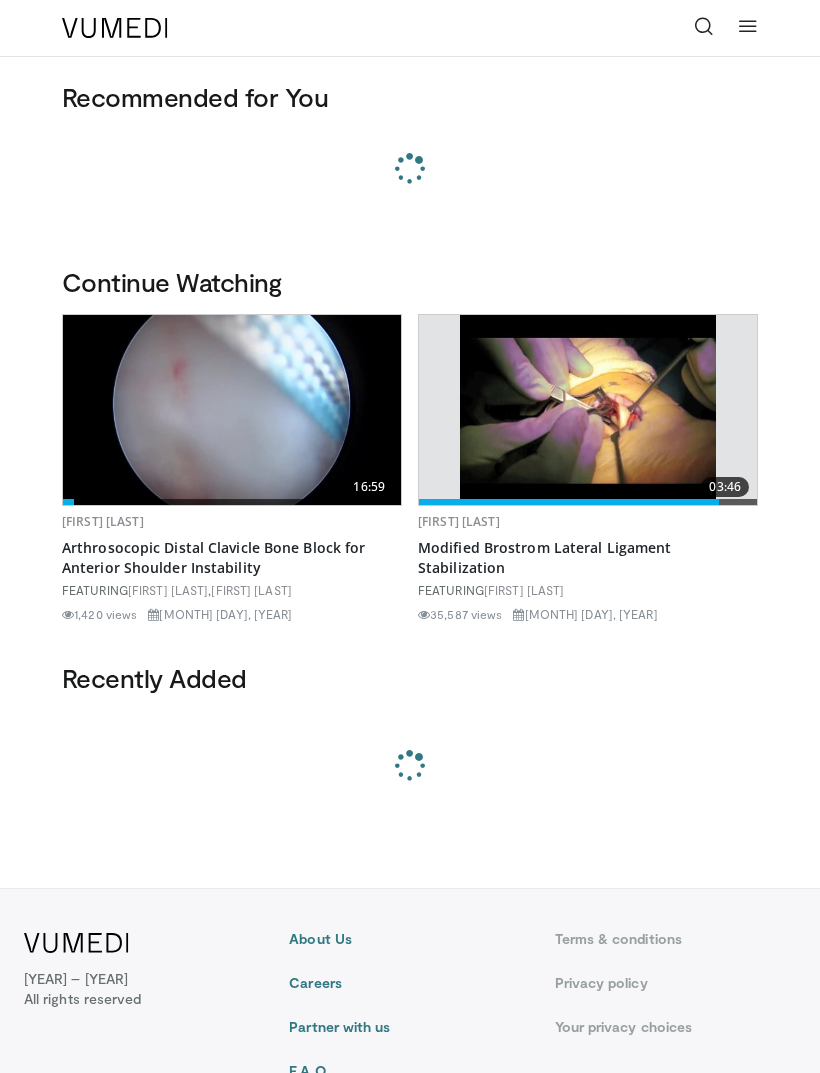 scroll, scrollTop: 0, scrollLeft: 0, axis: both 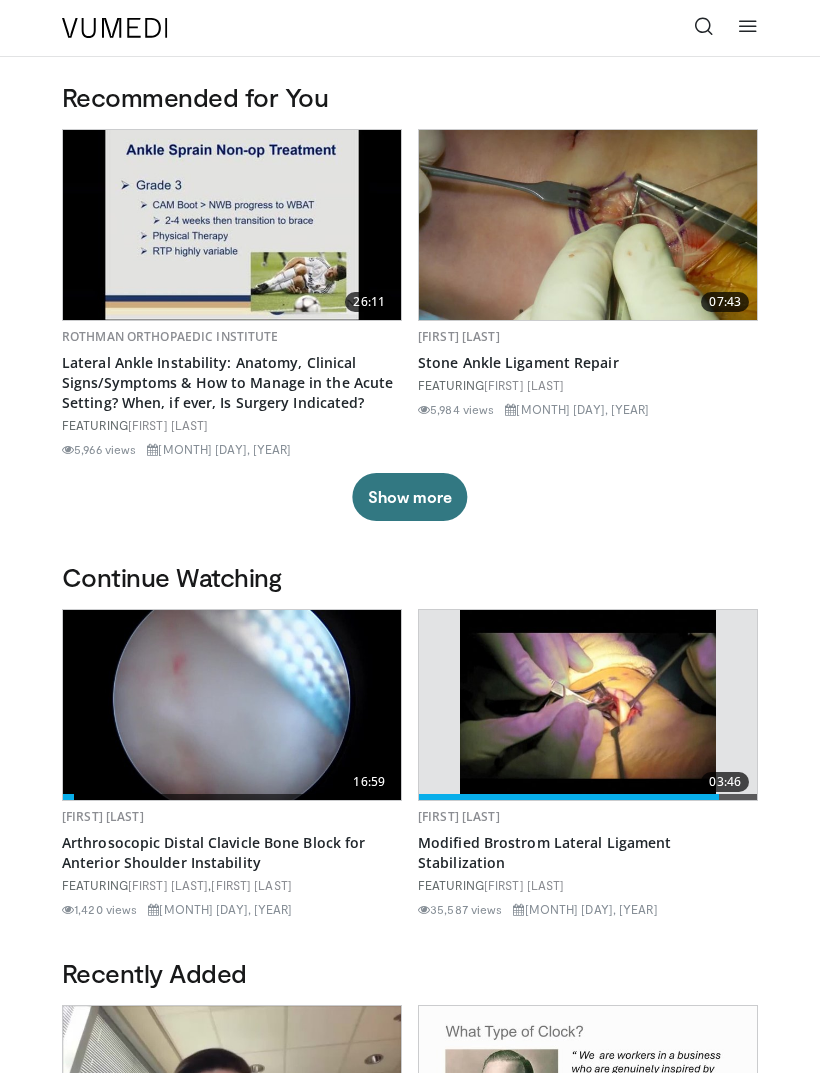 click at bounding box center [704, 26] 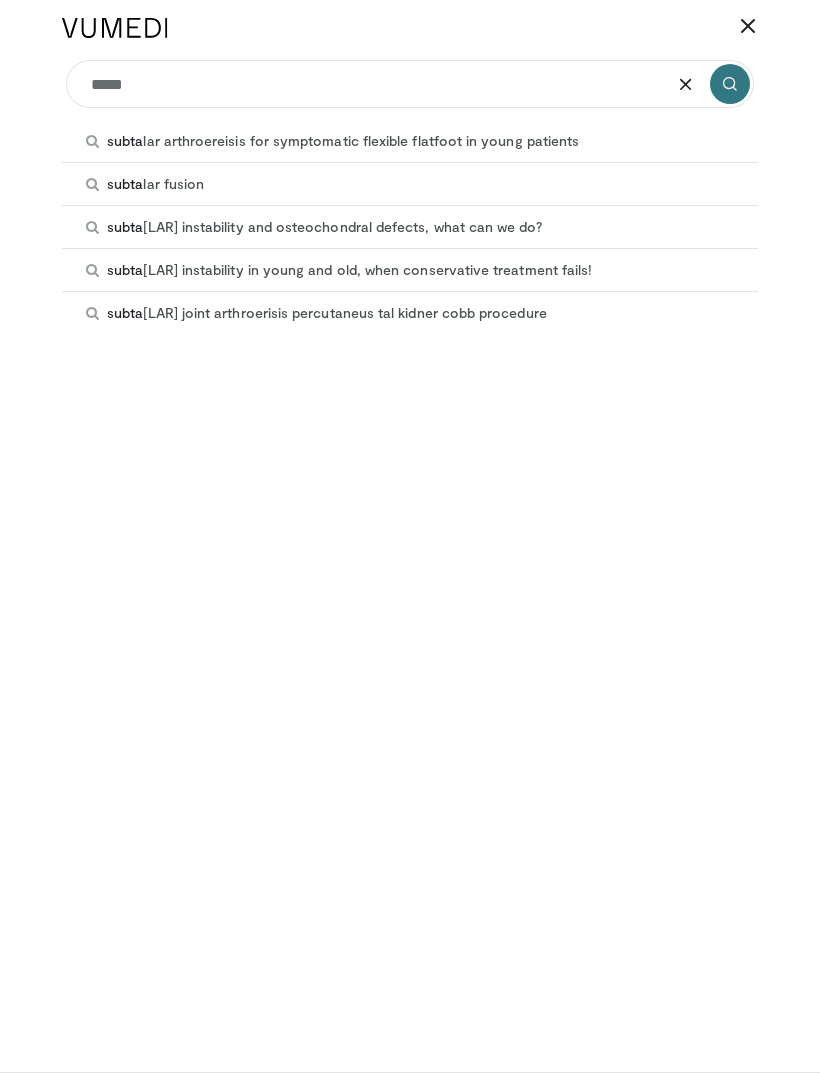 type on "*****" 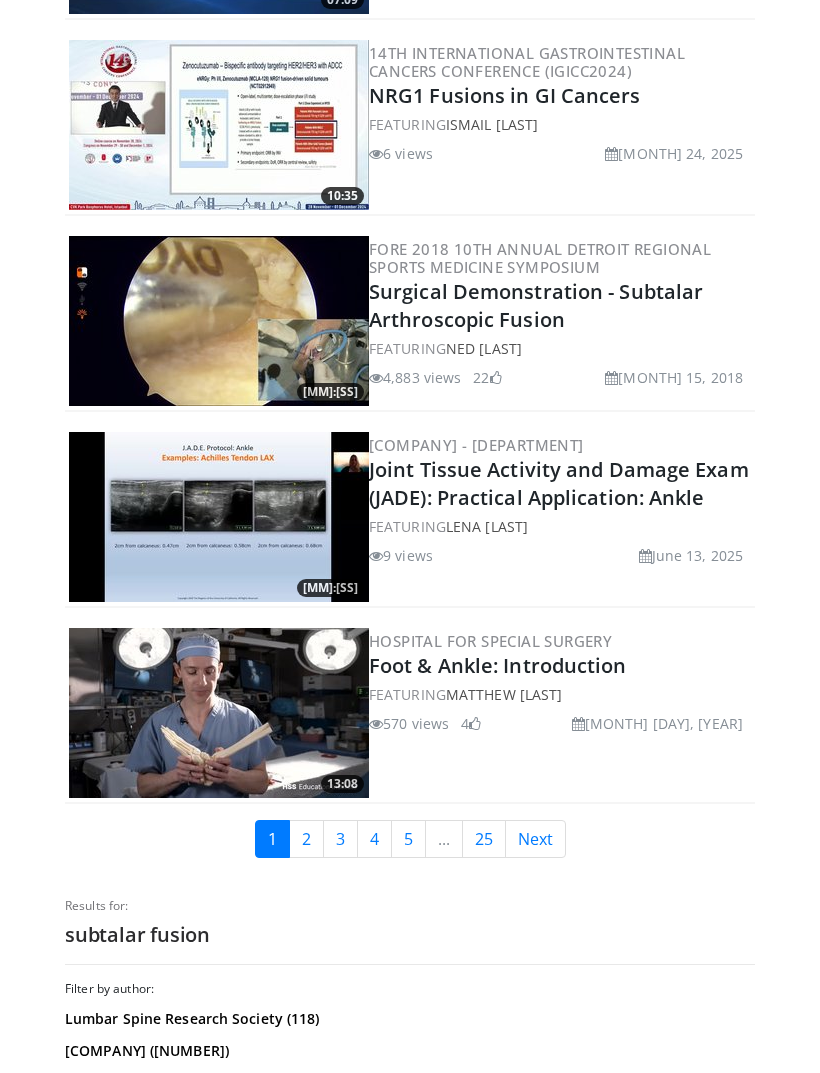 scroll, scrollTop: 4415, scrollLeft: 0, axis: vertical 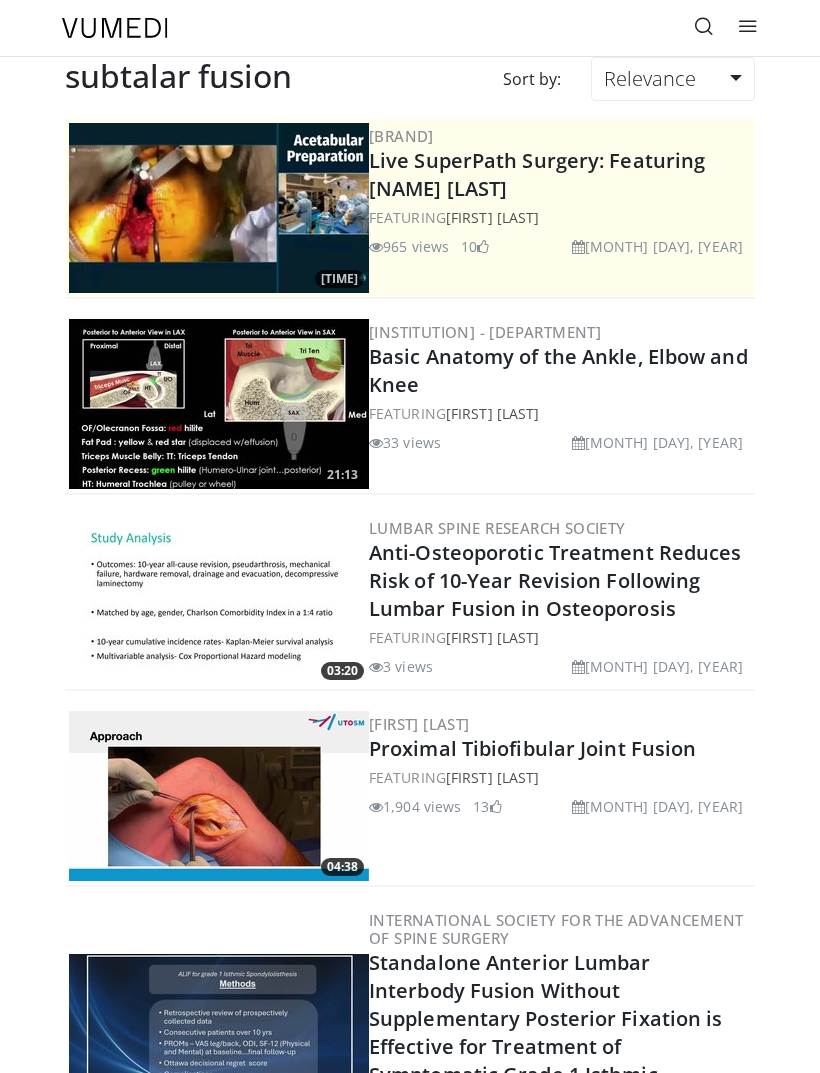 click at bounding box center [704, 26] 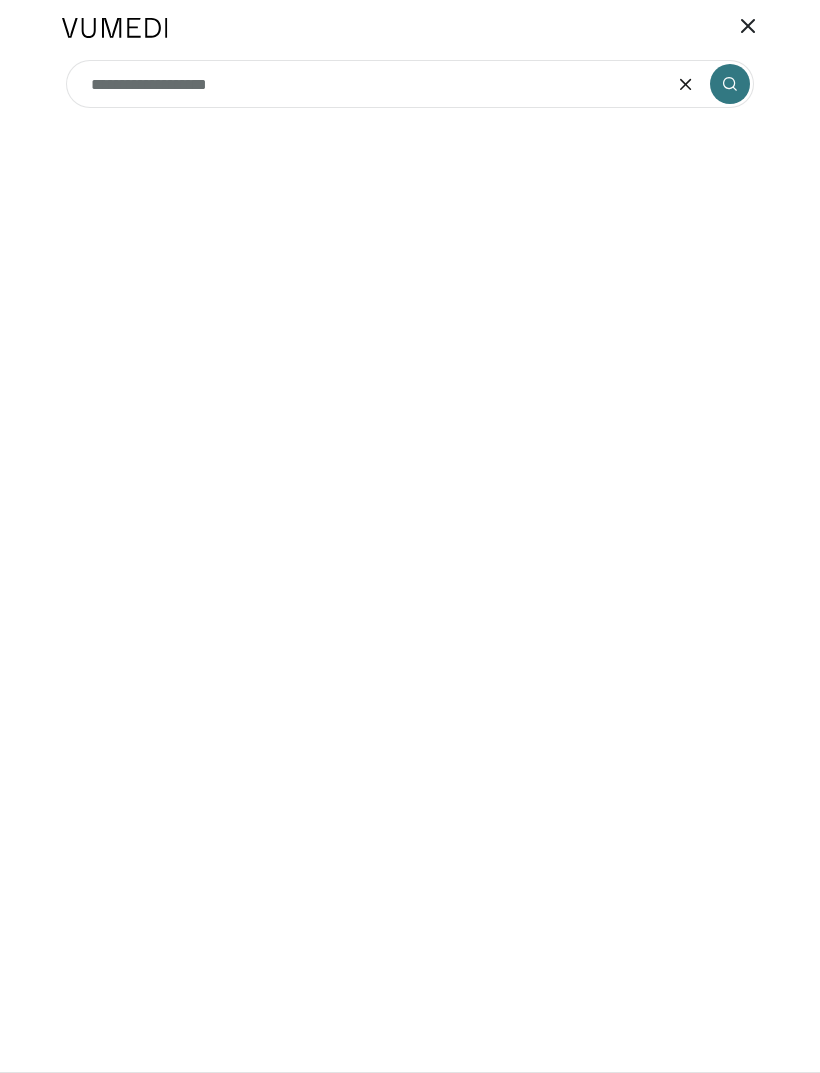 type on "**********" 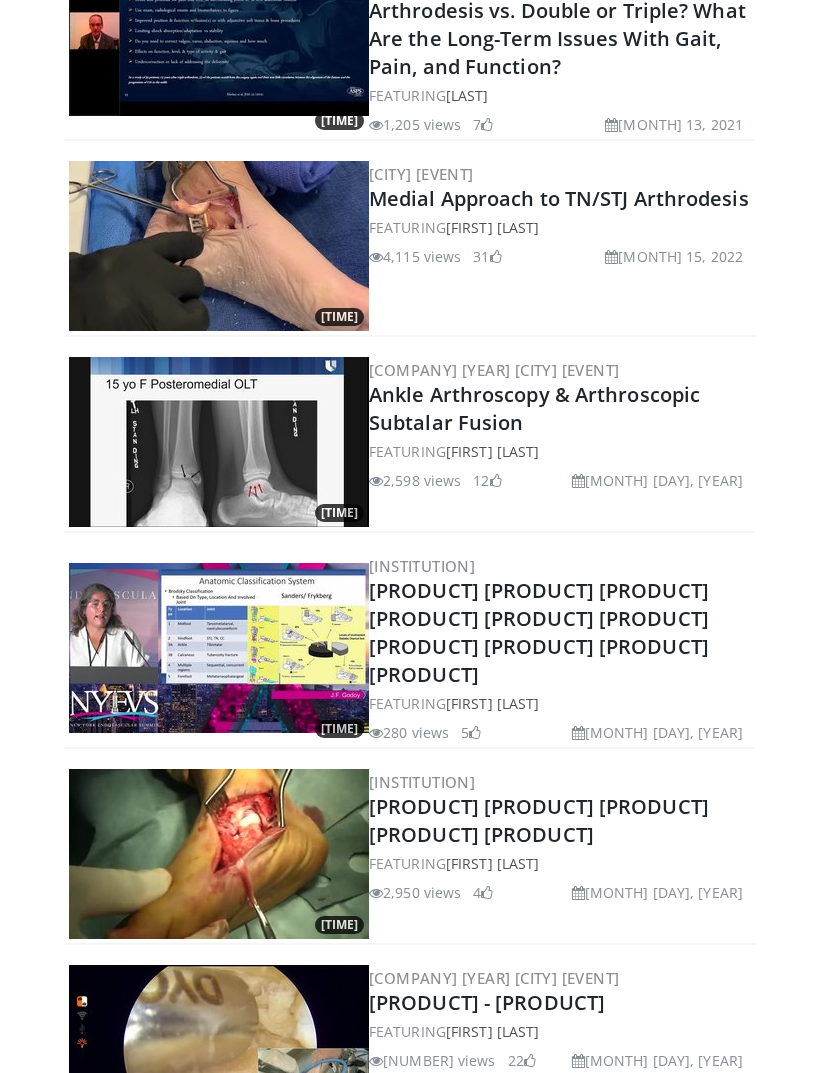 scroll, scrollTop: 3197, scrollLeft: 0, axis: vertical 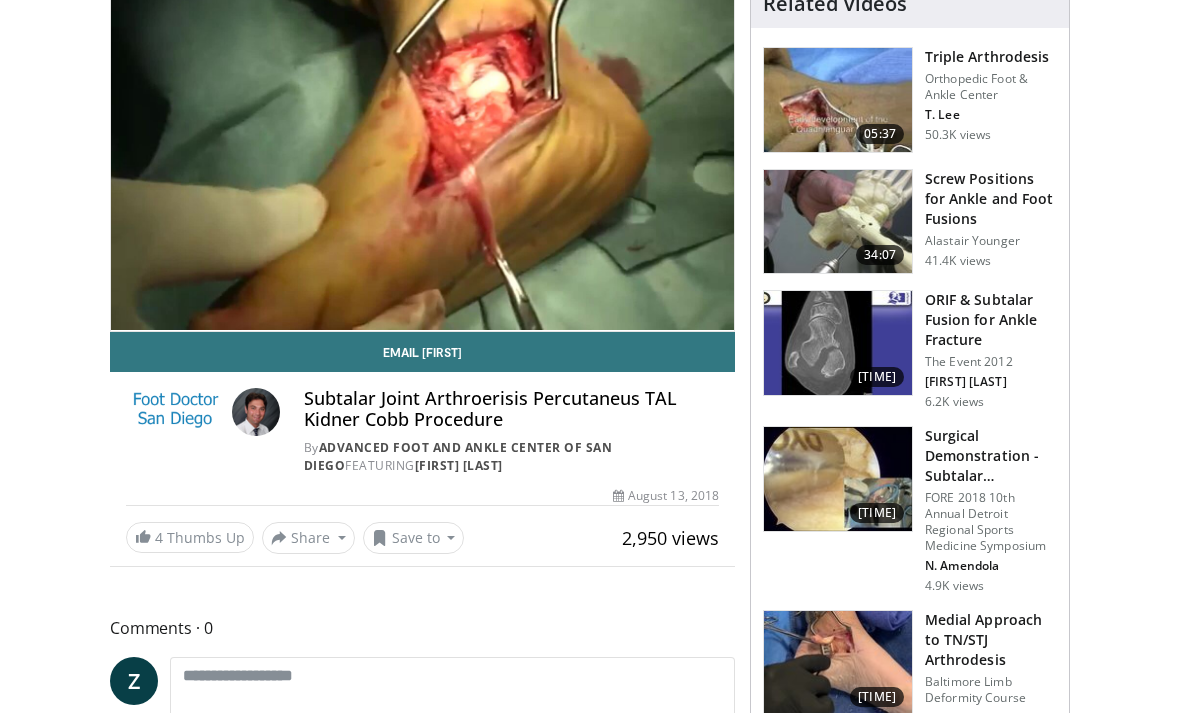 click at bounding box center (838, 479) 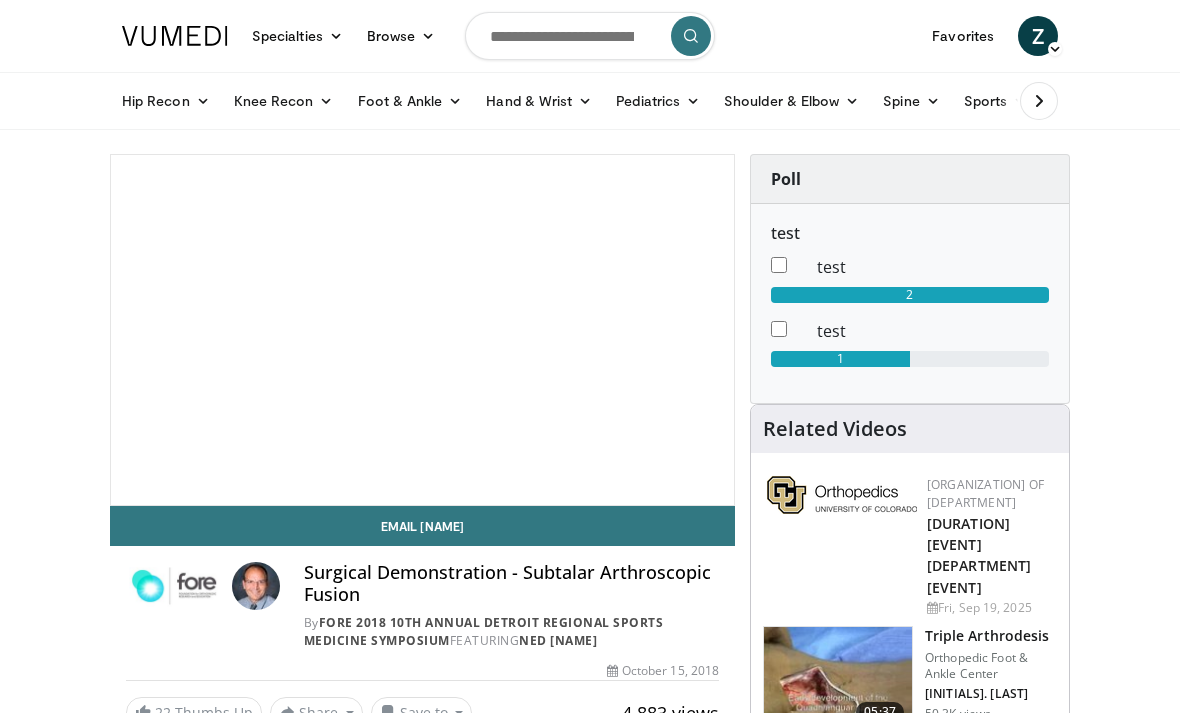 scroll, scrollTop: 0, scrollLeft: 0, axis: both 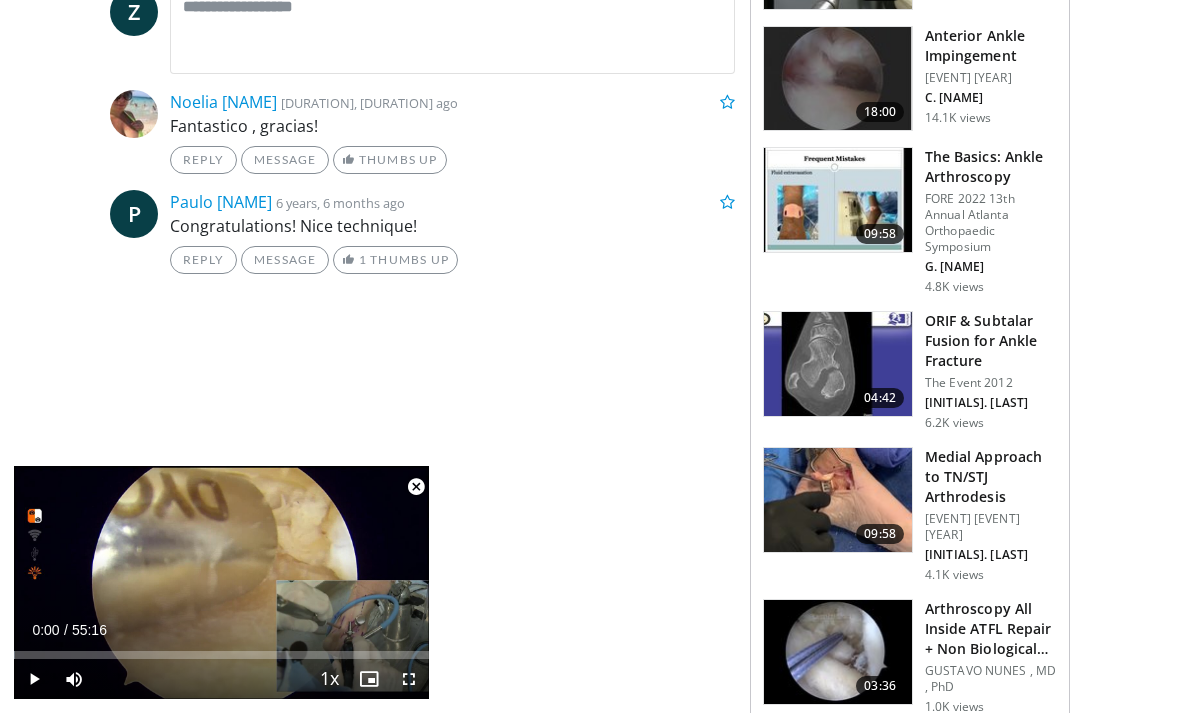 click at bounding box center [838, 364] 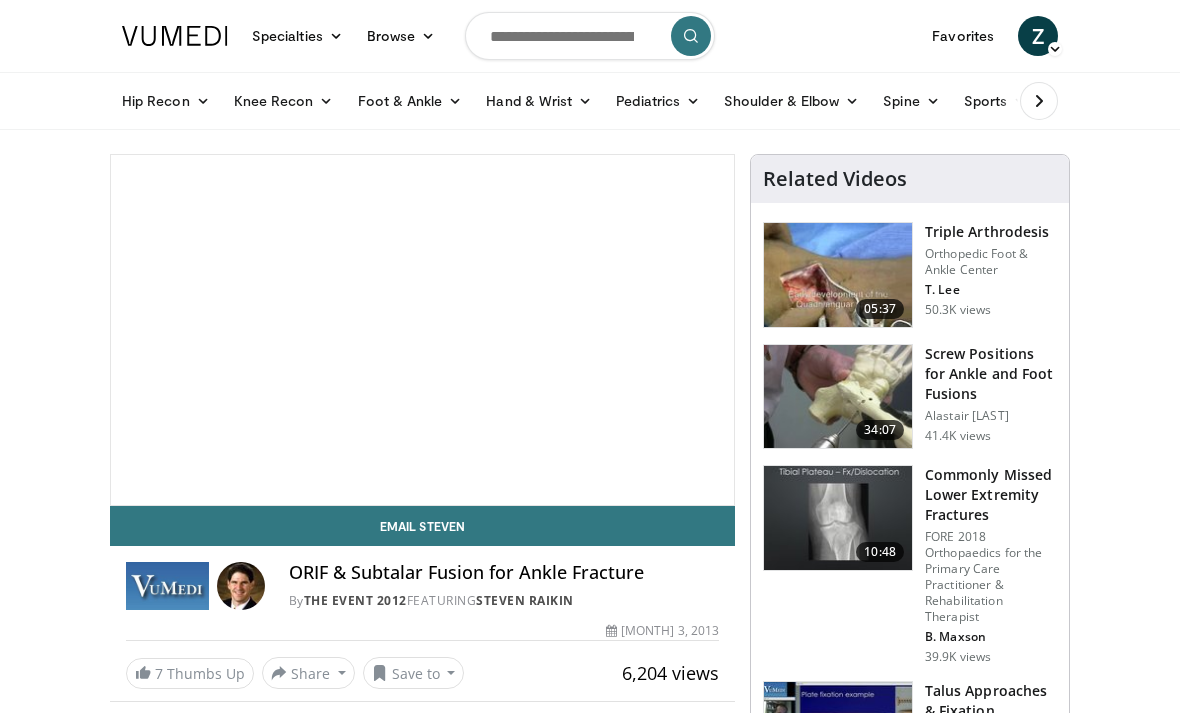 scroll, scrollTop: 40, scrollLeft: 0, axis: vertical 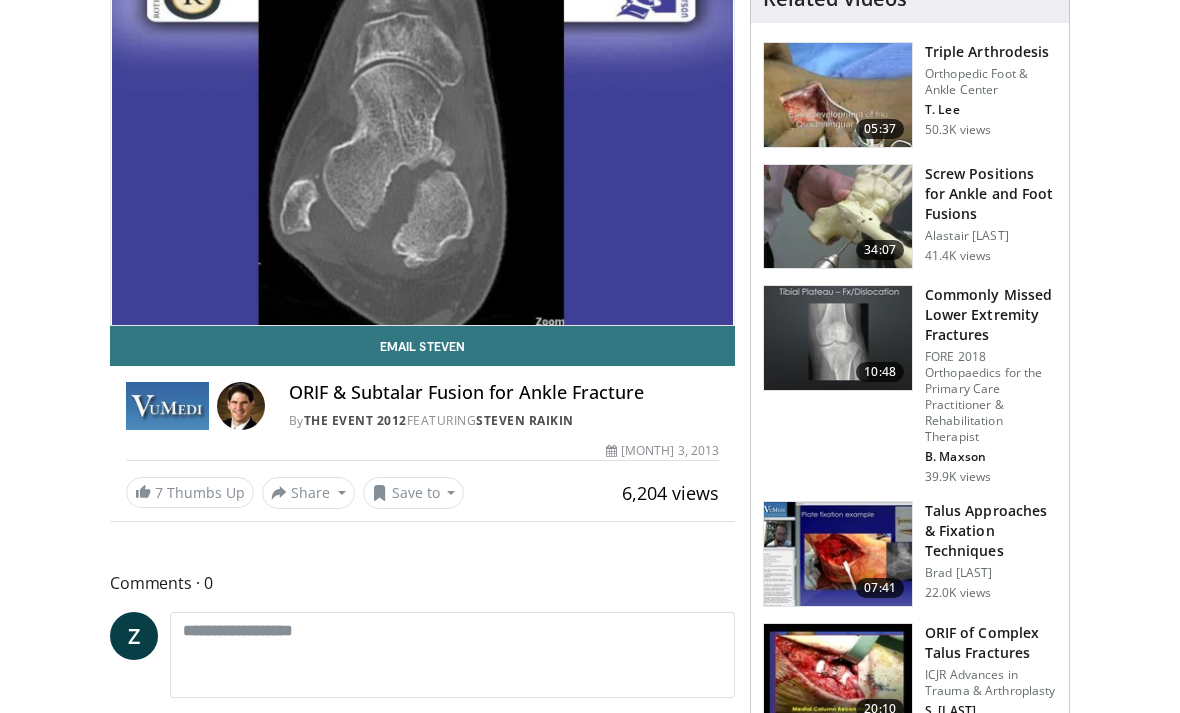 click at bounding box center [838, 95] 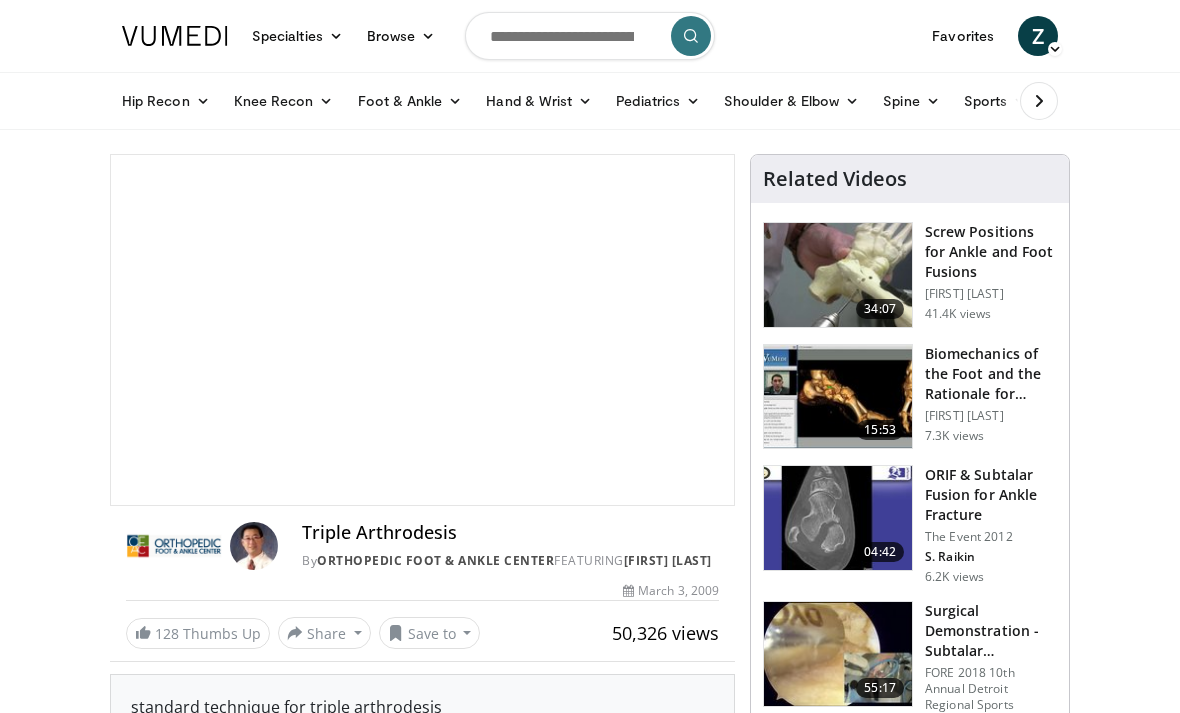 scroll, scrollTop: 0, scrollLeft: 0, axis: both 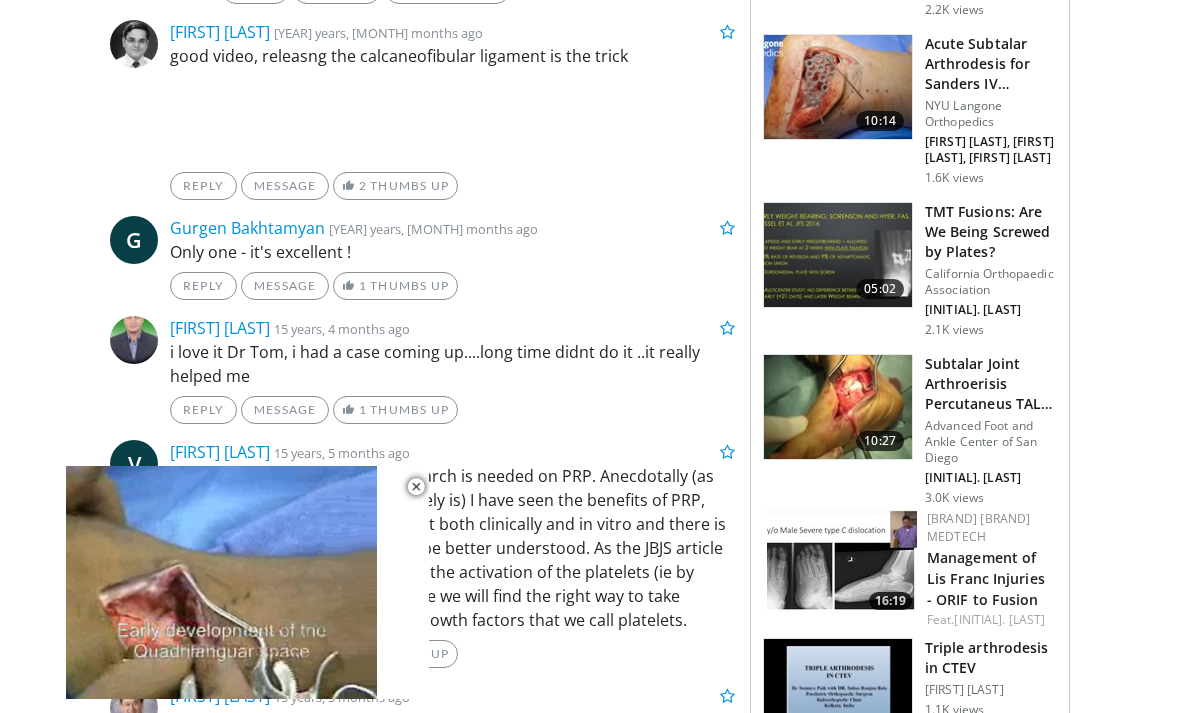 click at bounding box center [838, 407] 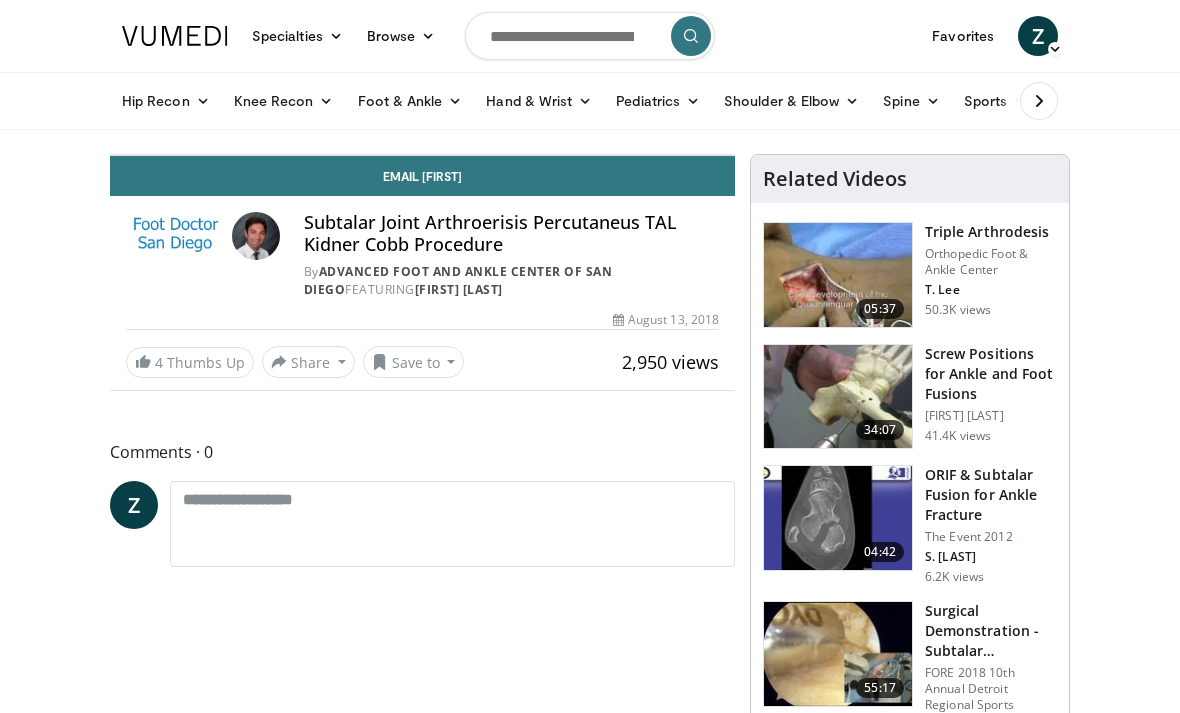 scroll, scrollTop: 0, scrollLeft: 0, axis: both 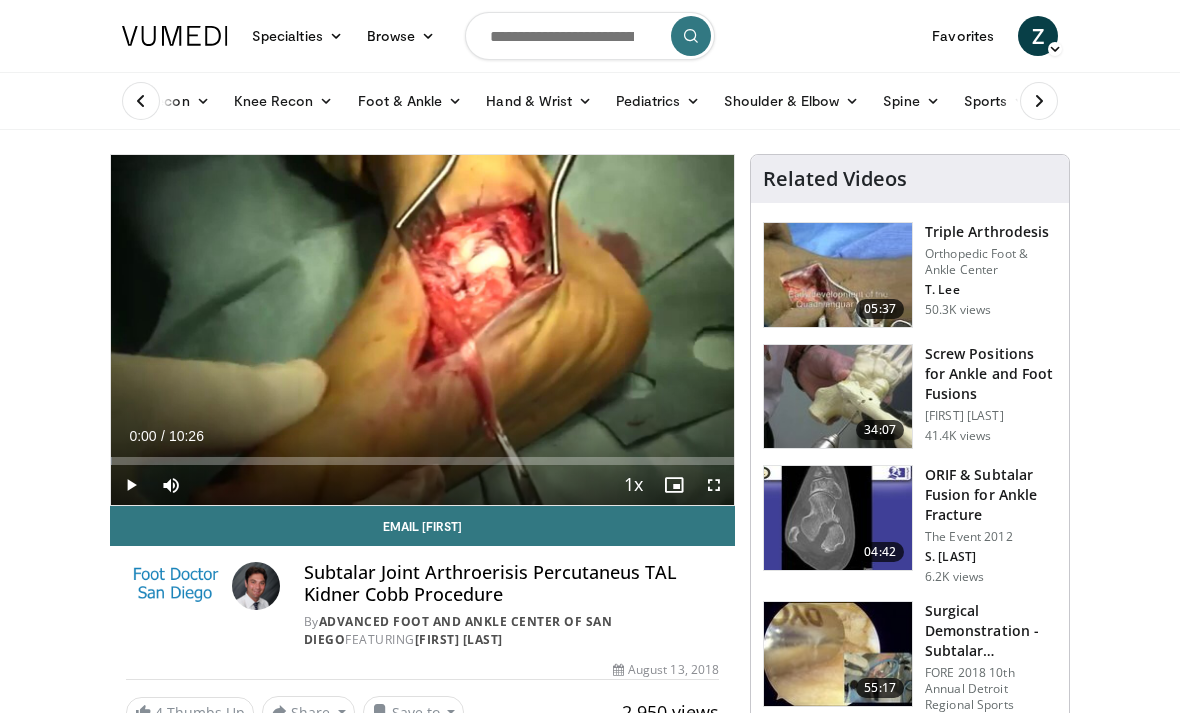 click at bounding box center [590, 36] 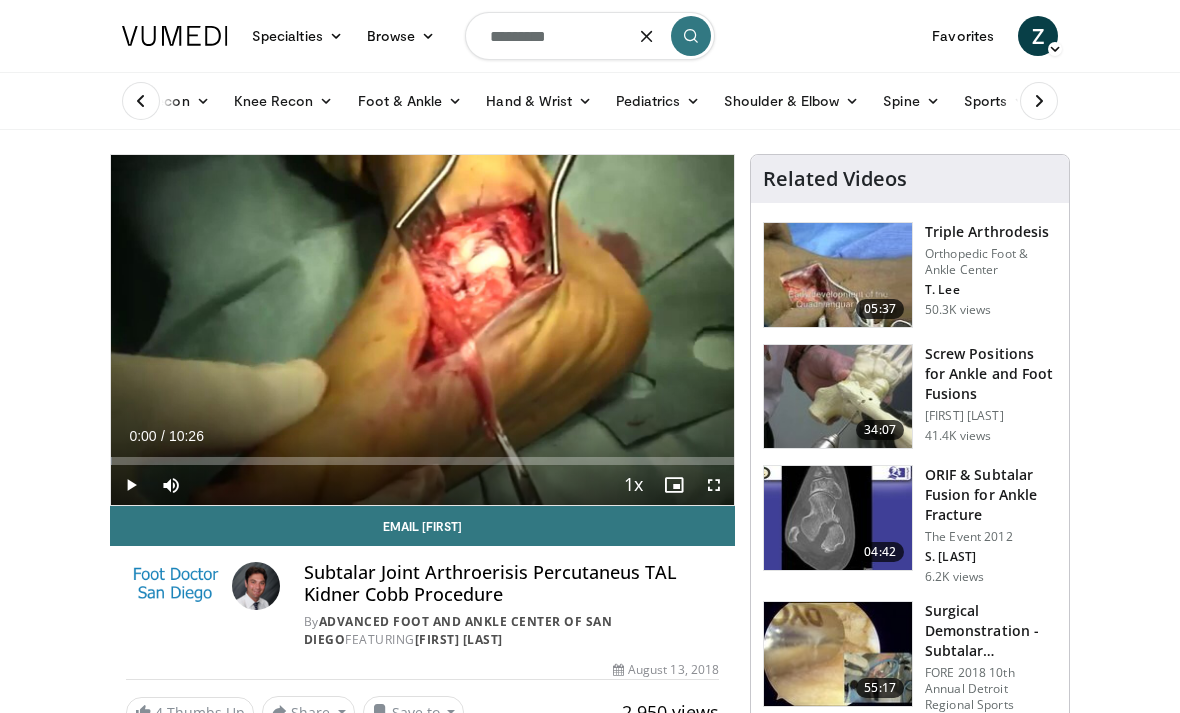 type on "**********" 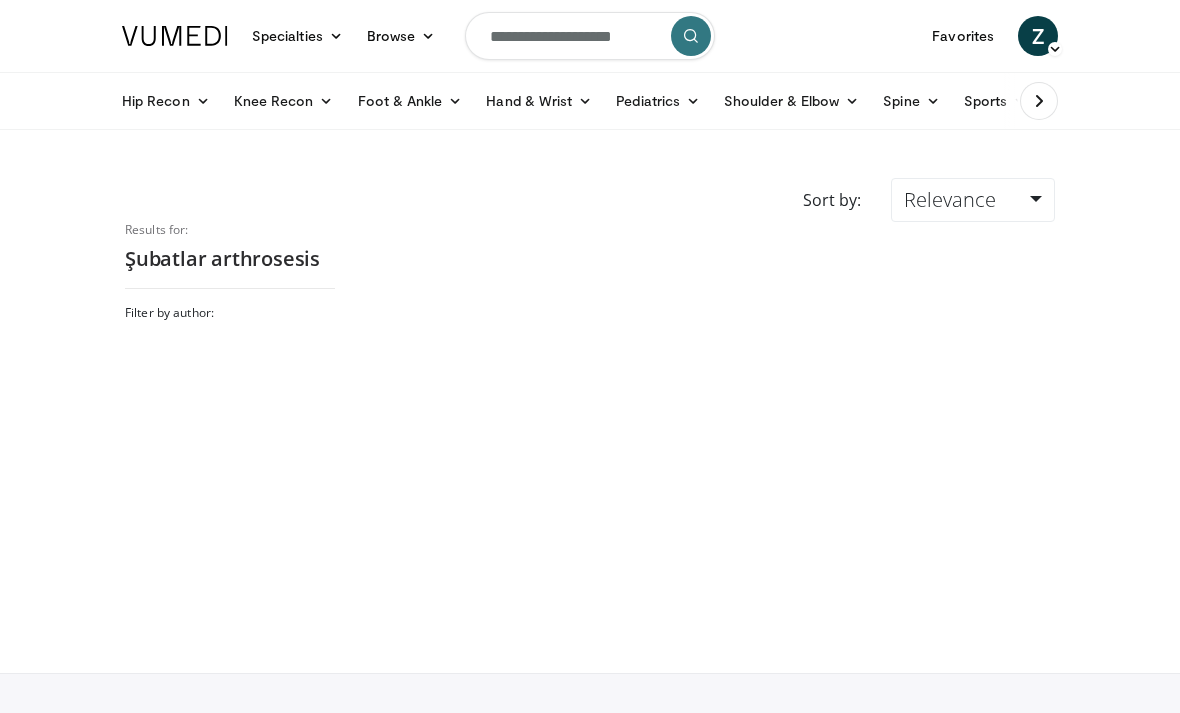 scroll, scrollTop: 0, scrollLeft: 0, axis: both 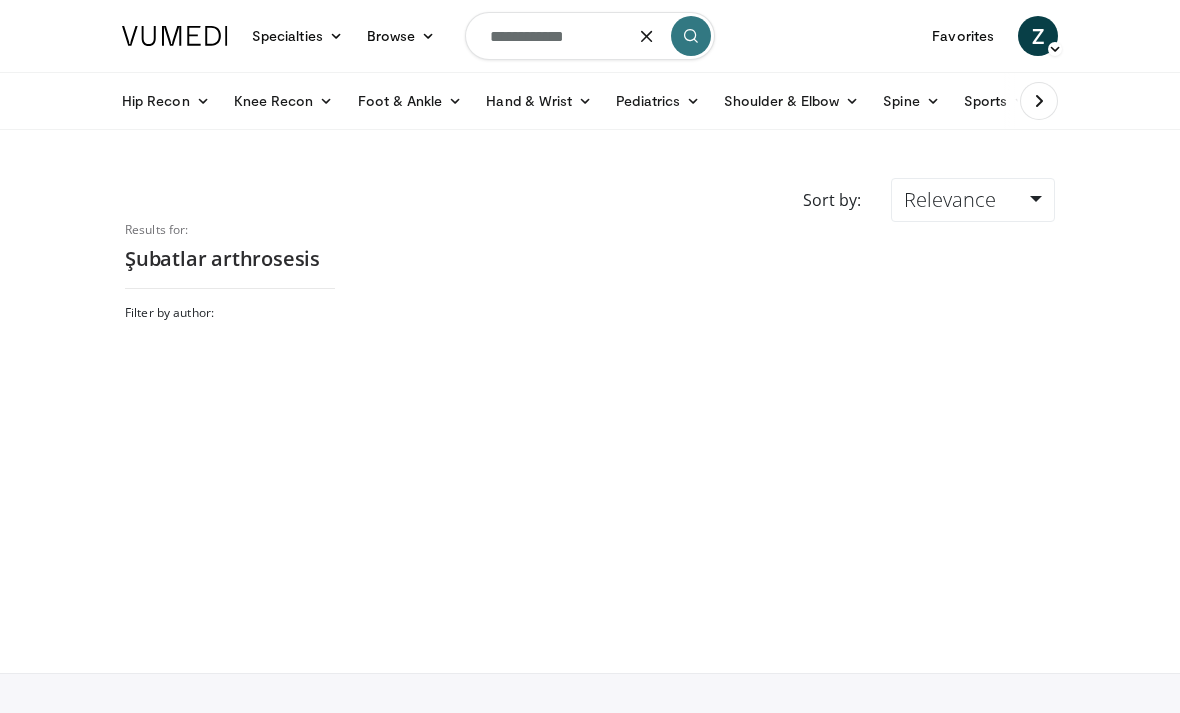 type on "**********" 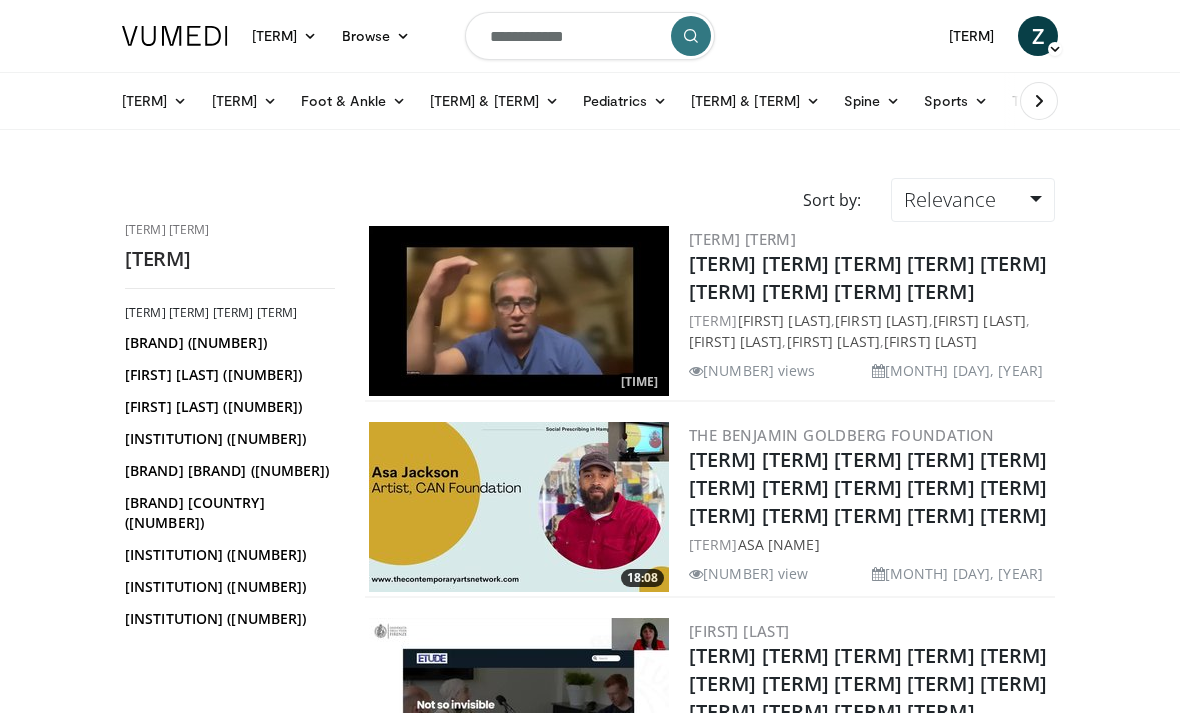 scroll, scrollTop: 0, scrollLeft: 0, axis: both 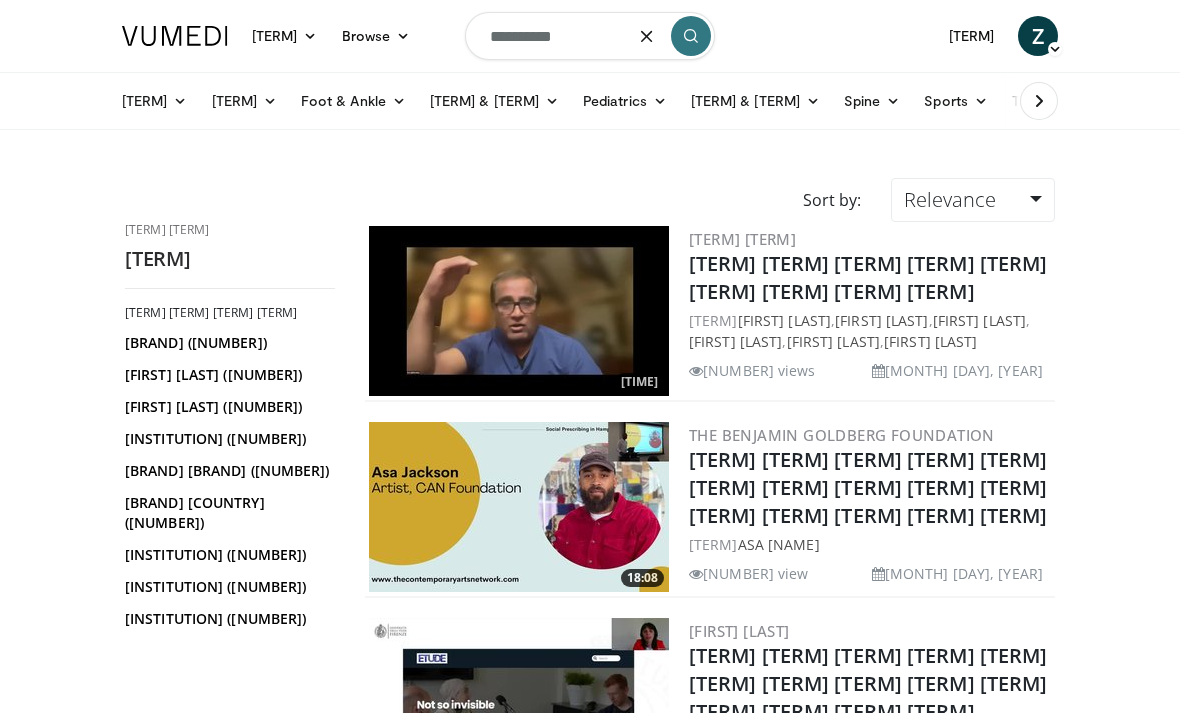 type on "**********" 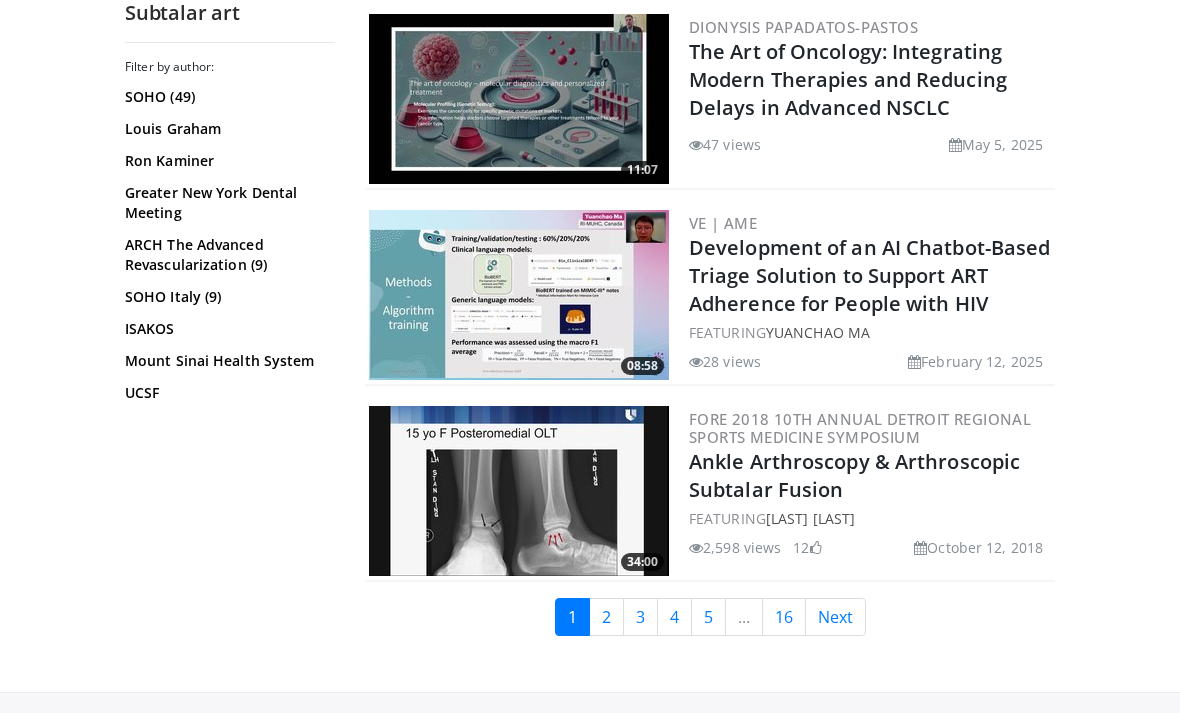 scroll, scrollTop: 4539, scrollLeft: 0, axis: vertical 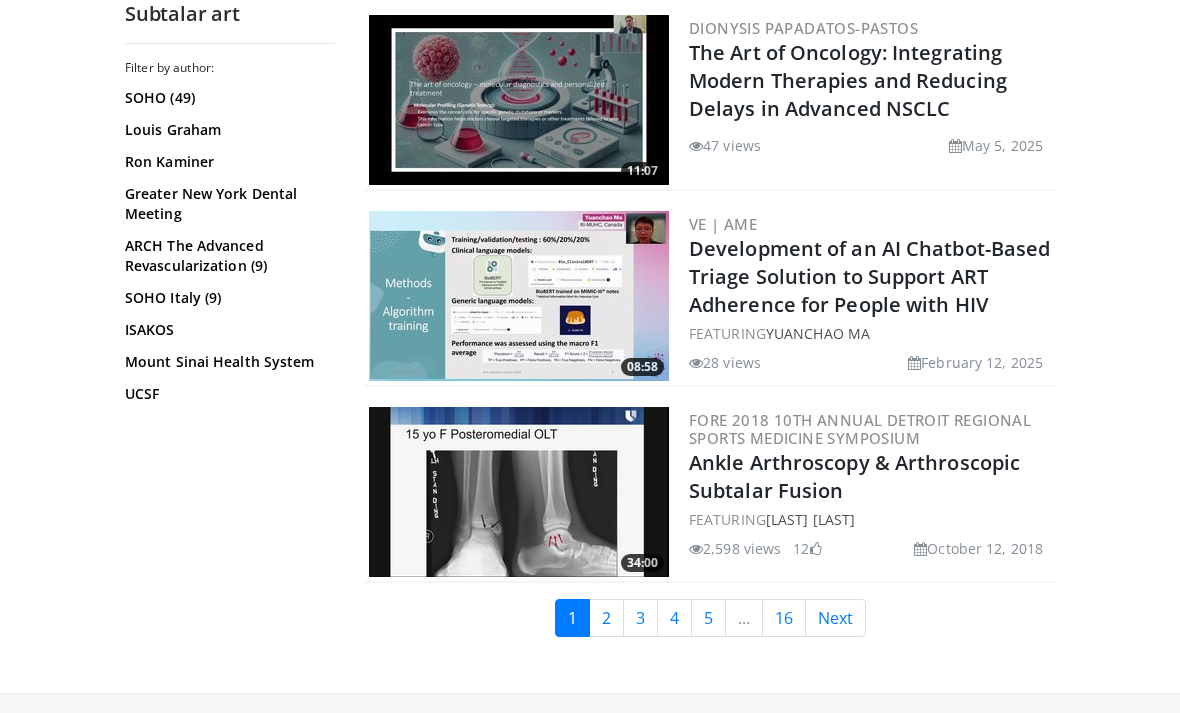 click on "2" at bounding box center [606, 618] 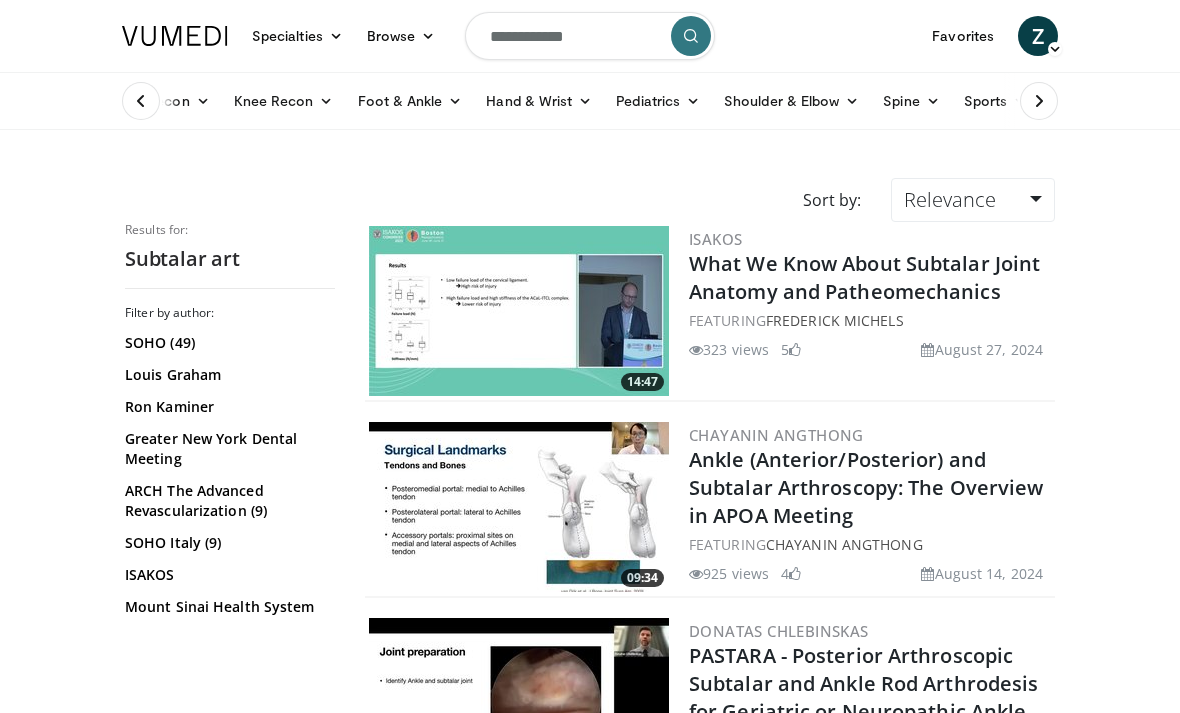 scroll, scrollTop: 4603, scrollLeft: 0, axis: vertical 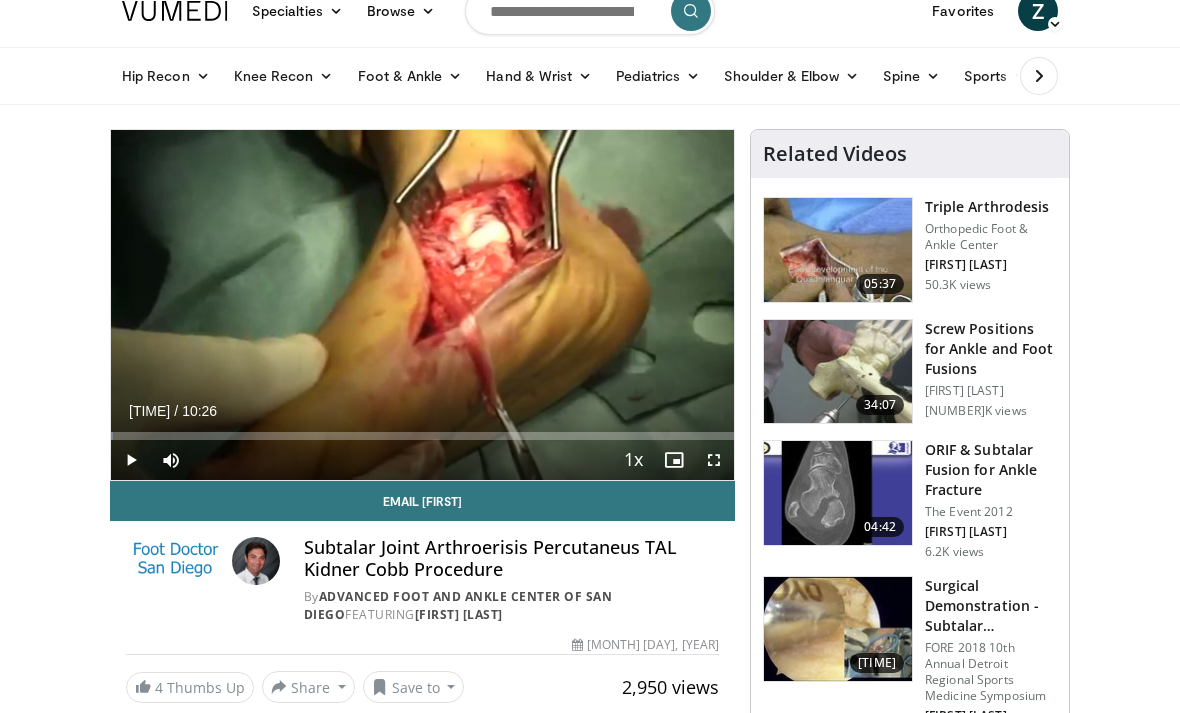click at bounding box center (838, 372) 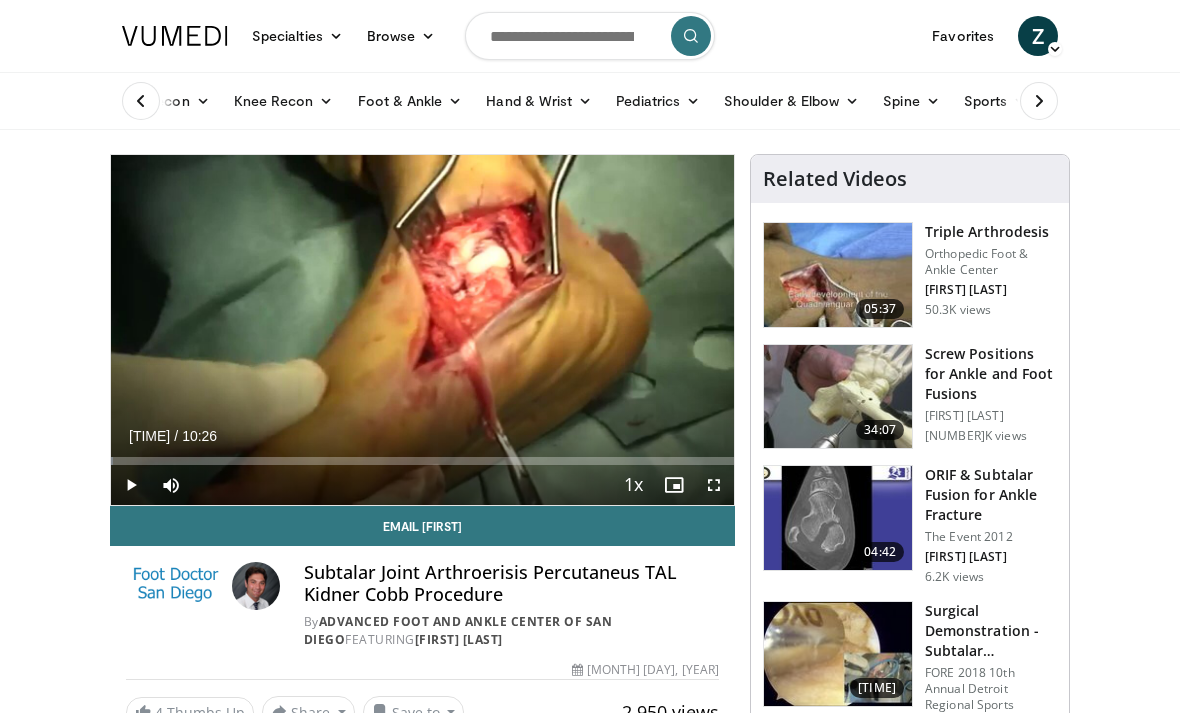 scroll, scrollTop: 89, scrollLeft: 0, axis: vertical 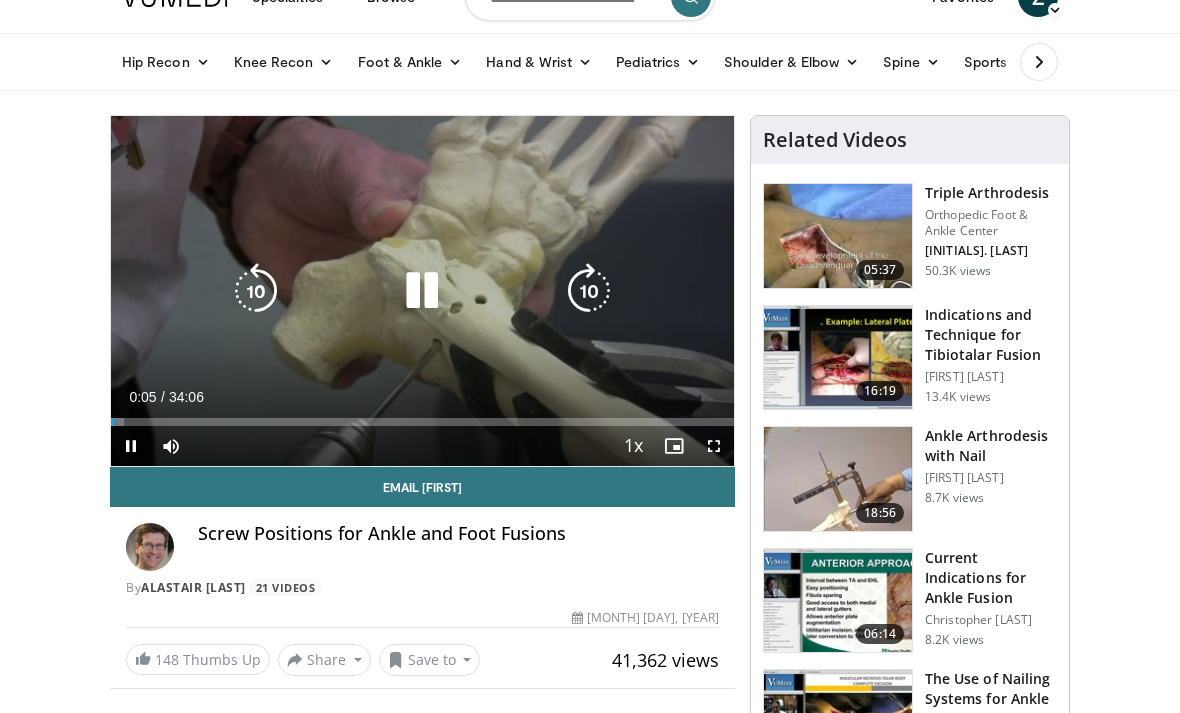 click on "10 seconds
Tap to unmute" at bounding box center [422, 291] 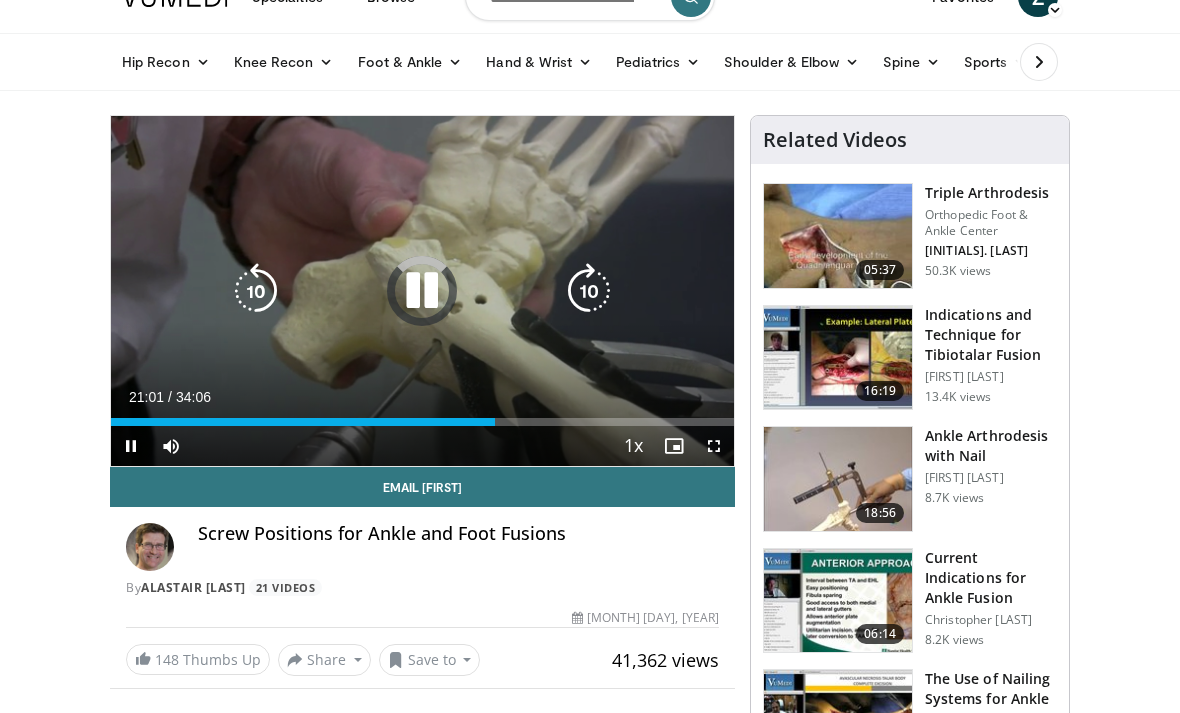 click on "Loaded :  0.00%" at bounding box center (422, 422) 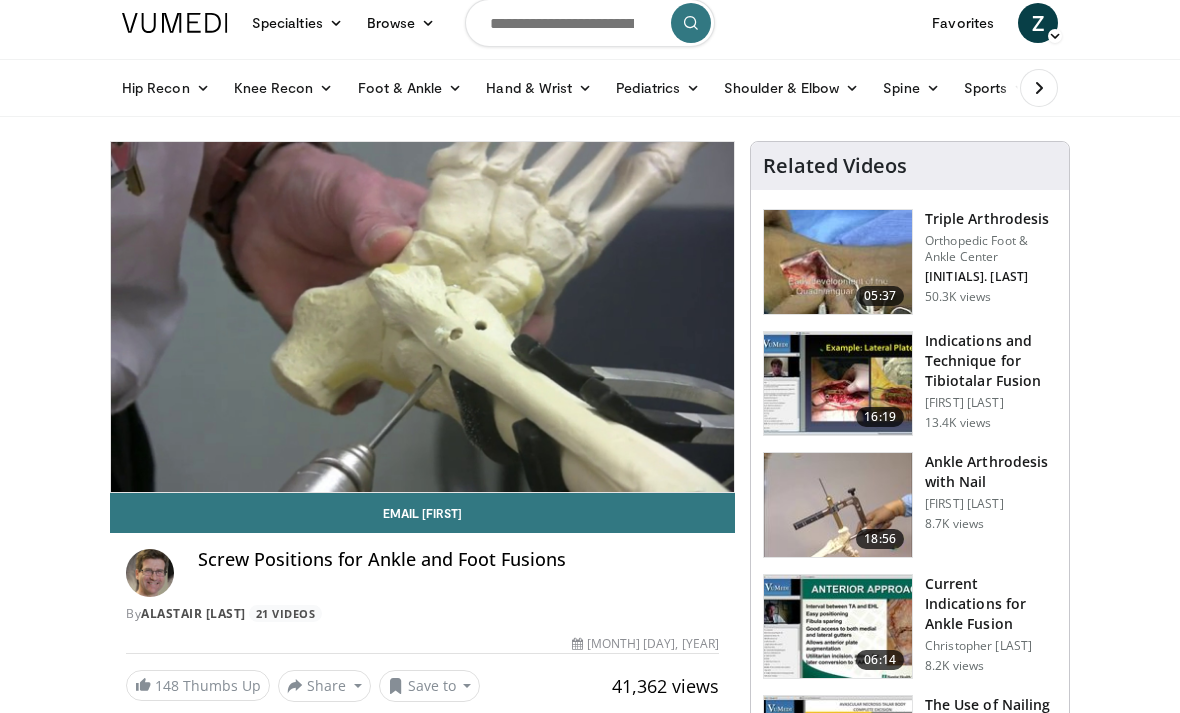 scroll, scrollTop: 0, scrollLeft: 0, axis: both 